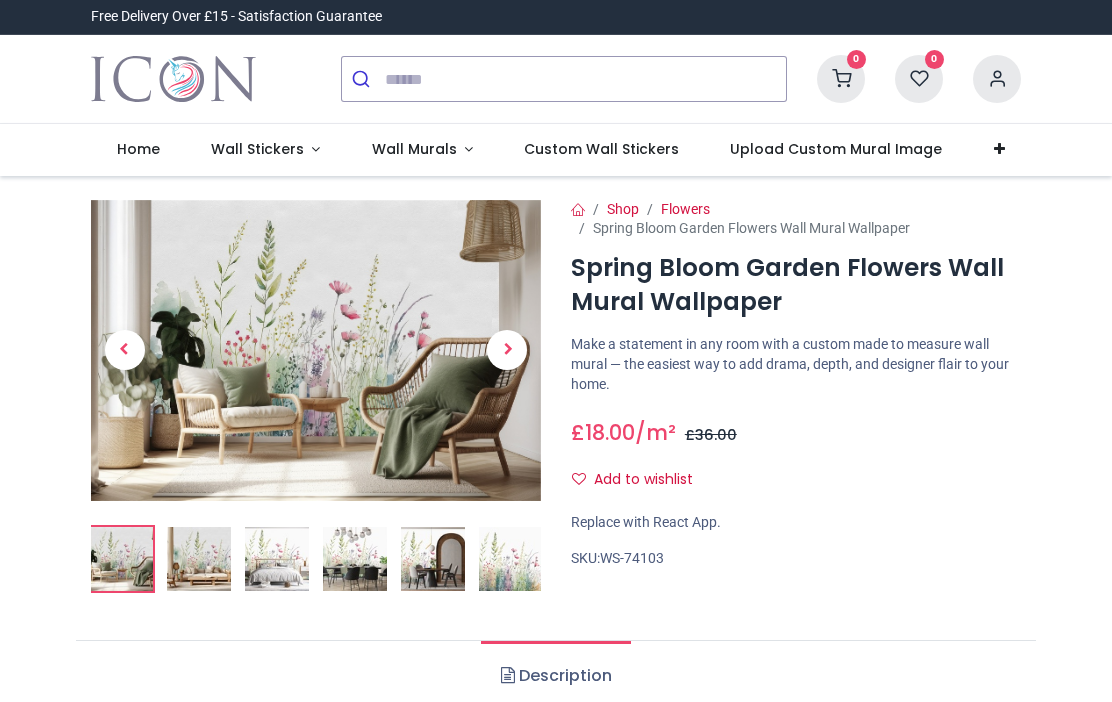 scroll, scrollTop: 0, scrollLeft: 0, axis: both 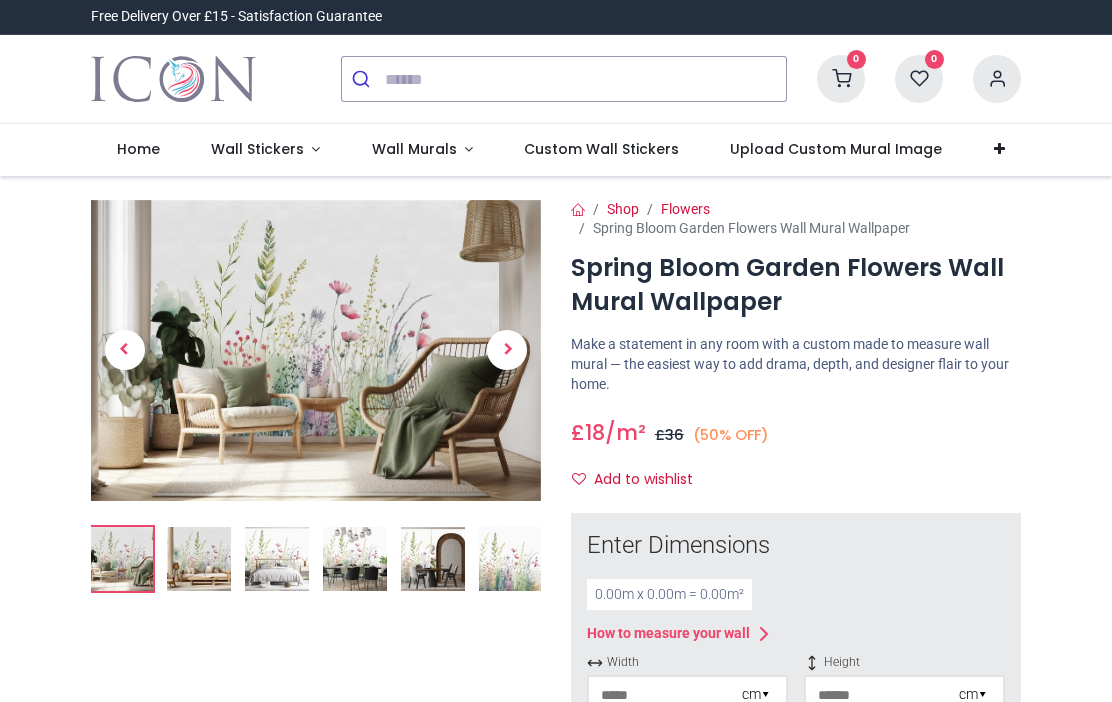 click at bounding box center [355, 559] 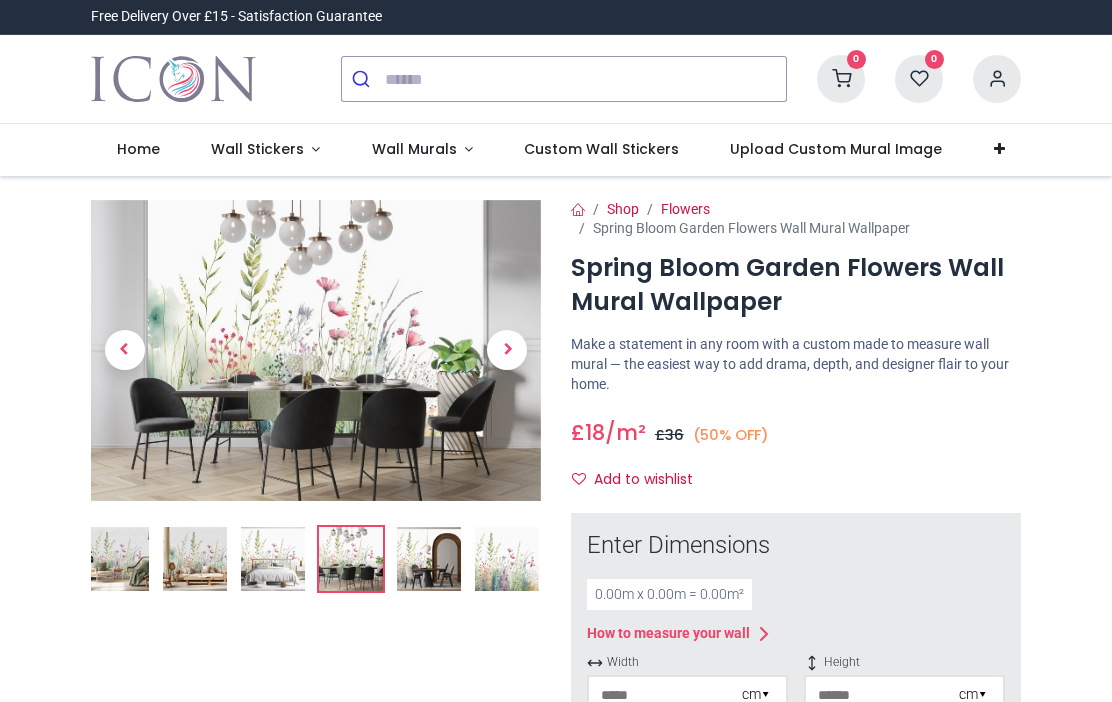 click at bounding box center (507, 559) 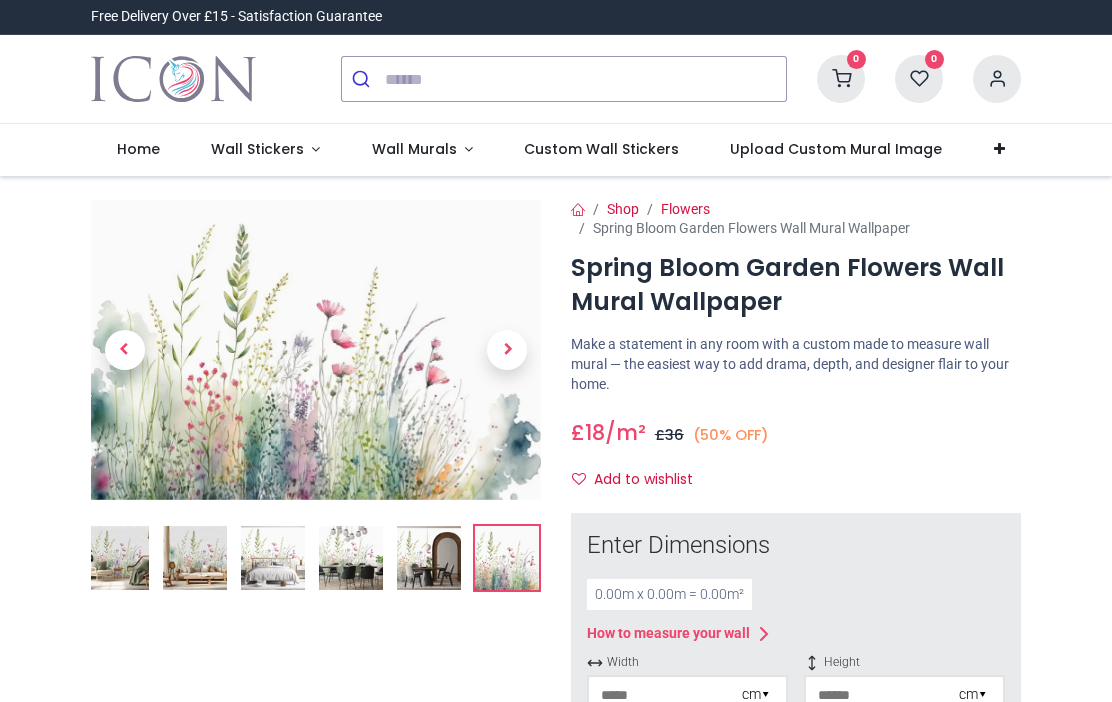 click at bounding box center (351, 558) 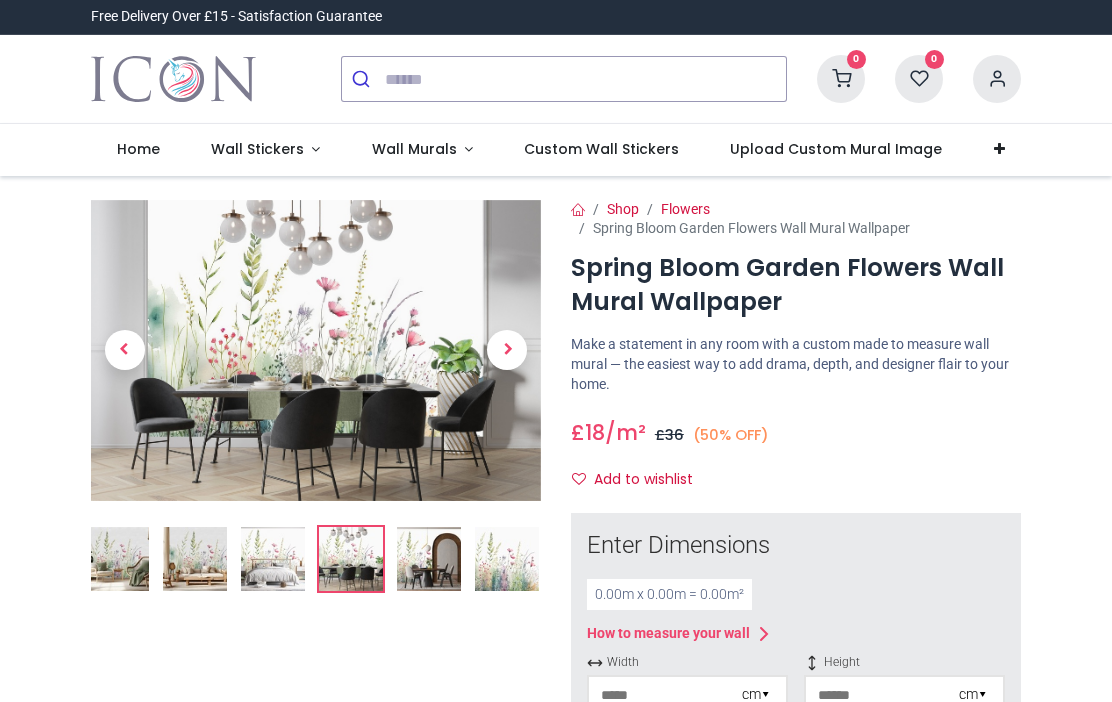 click at bounding box center (195, 559) 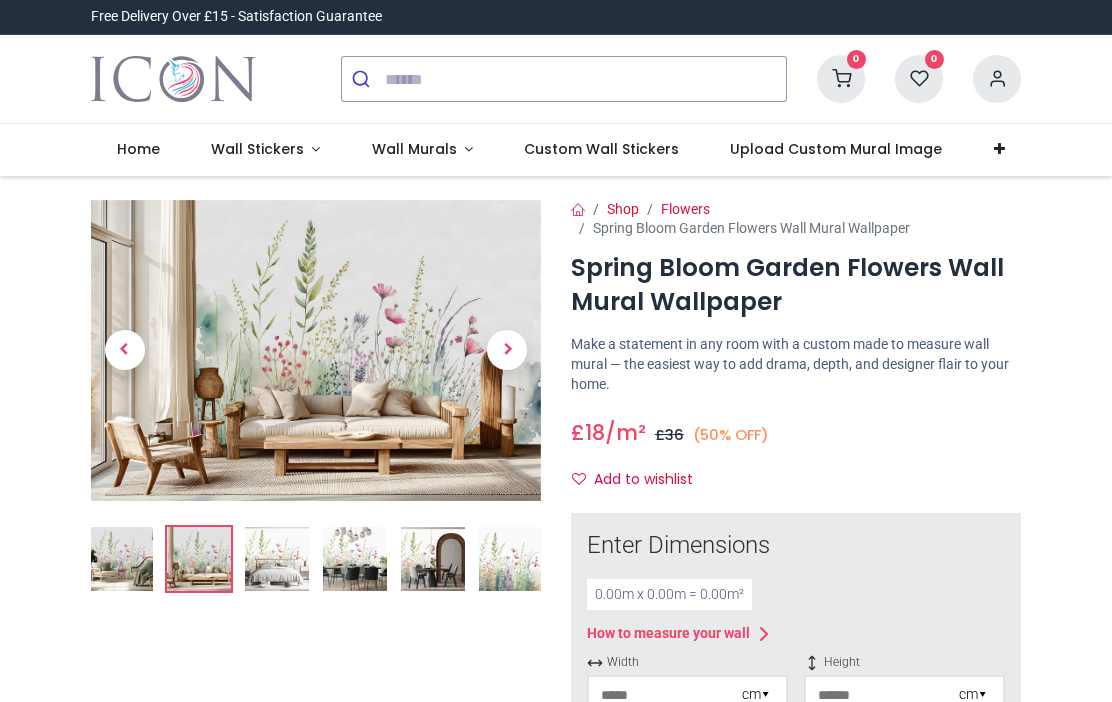 scroll, scrollTop: 0, scrollLeft: 0, axis: both 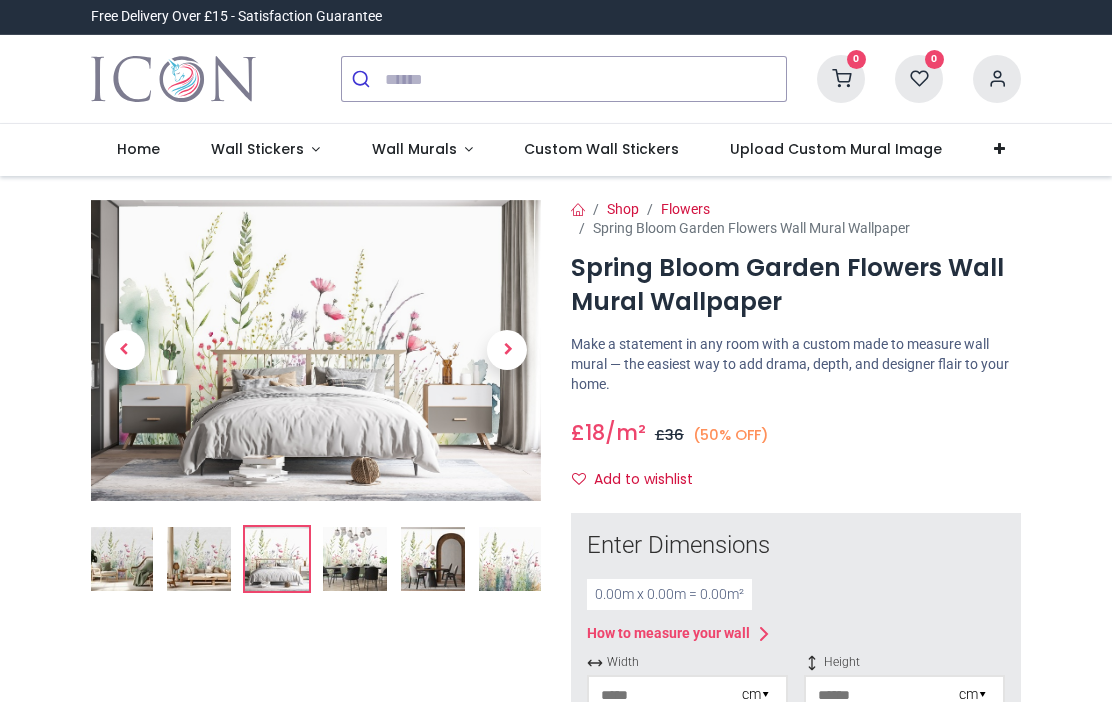 click at bounding box center [507, 350] 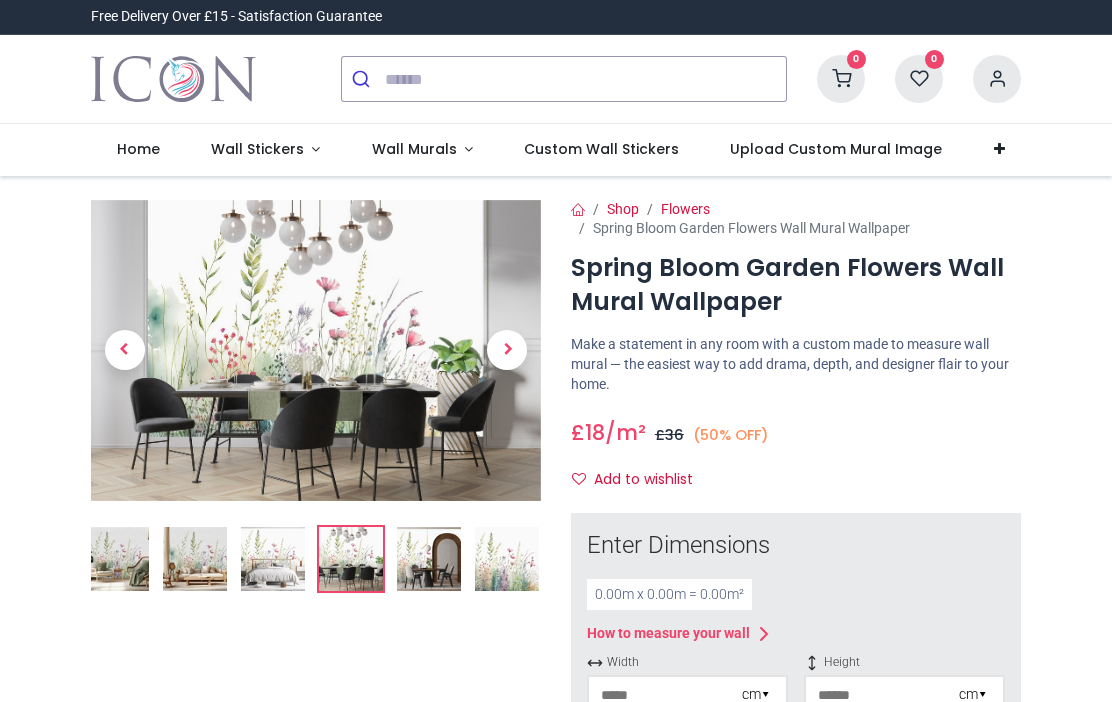 click at bounding box center [507, 350] 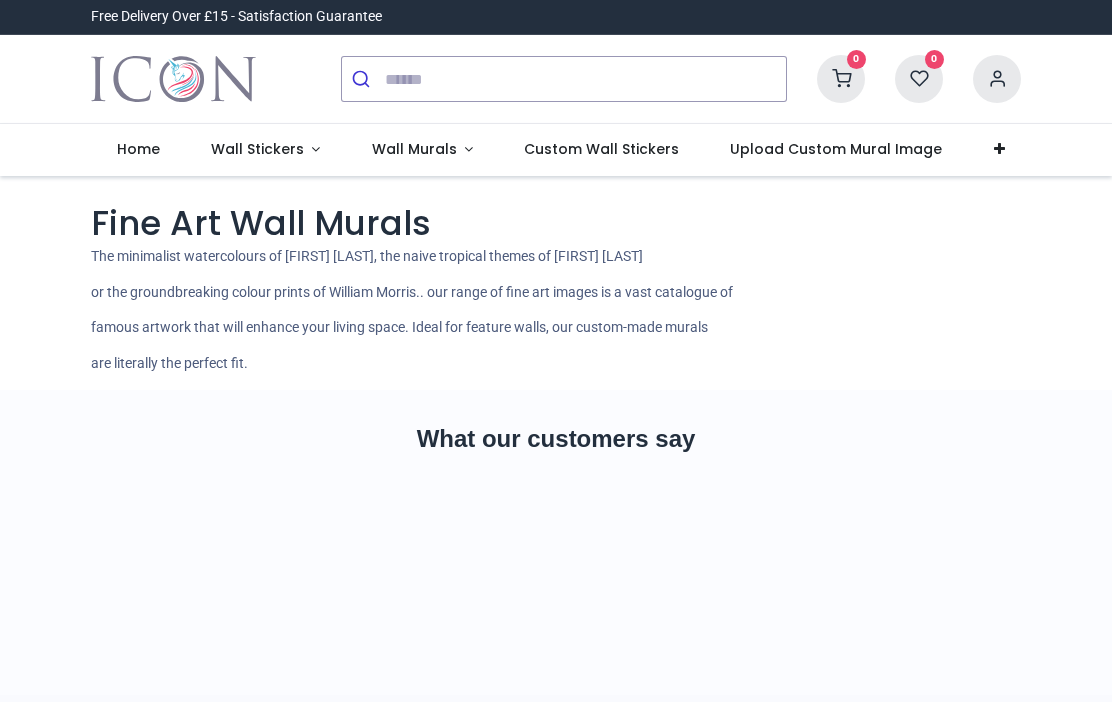 scroll, scrollTop: 0, scrollLeft: 0, axis: both 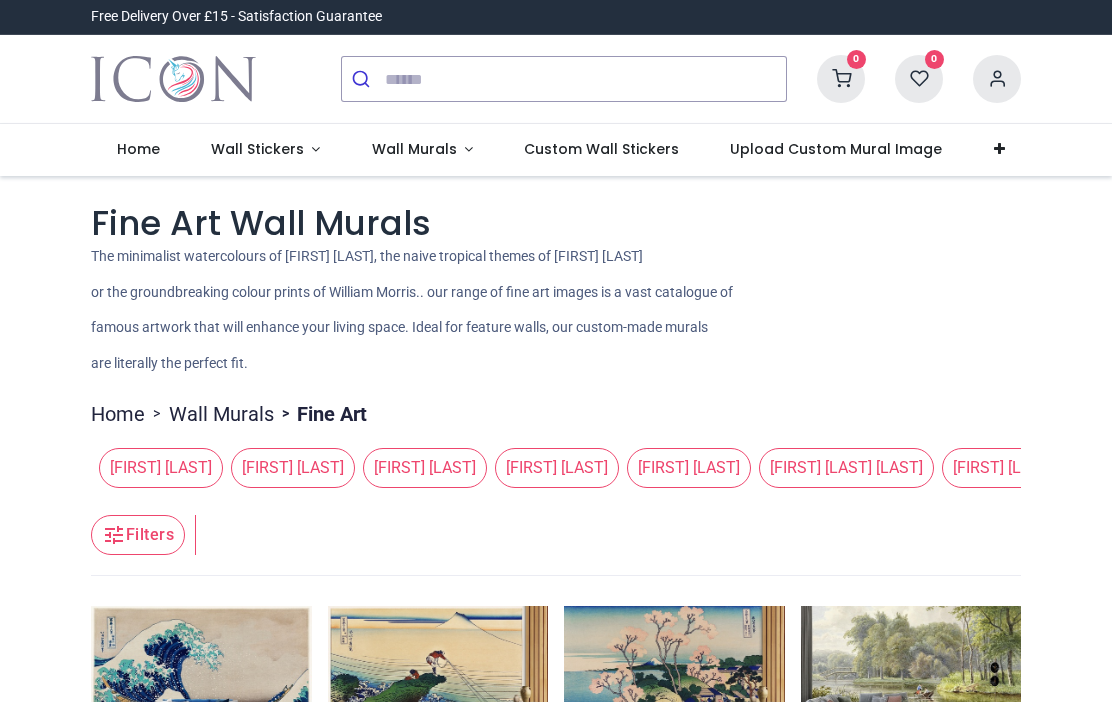 click on "Wall Murals" at bounding box center [414, 149] 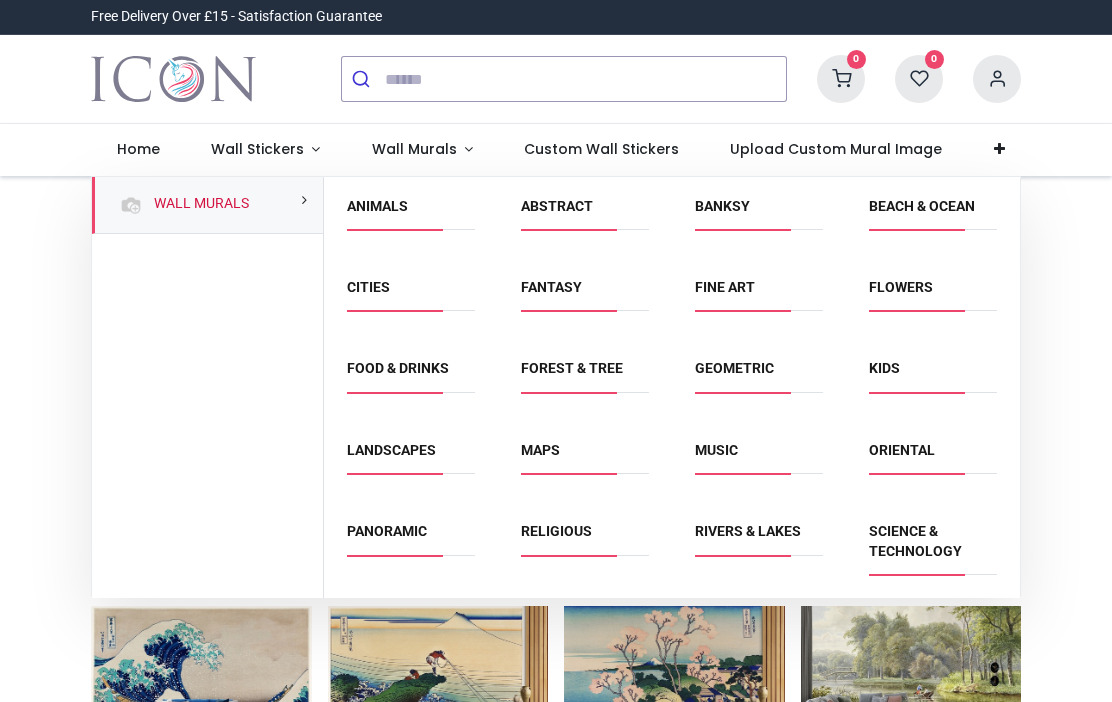 click on "Oriental" at bounding box center (902, 450) 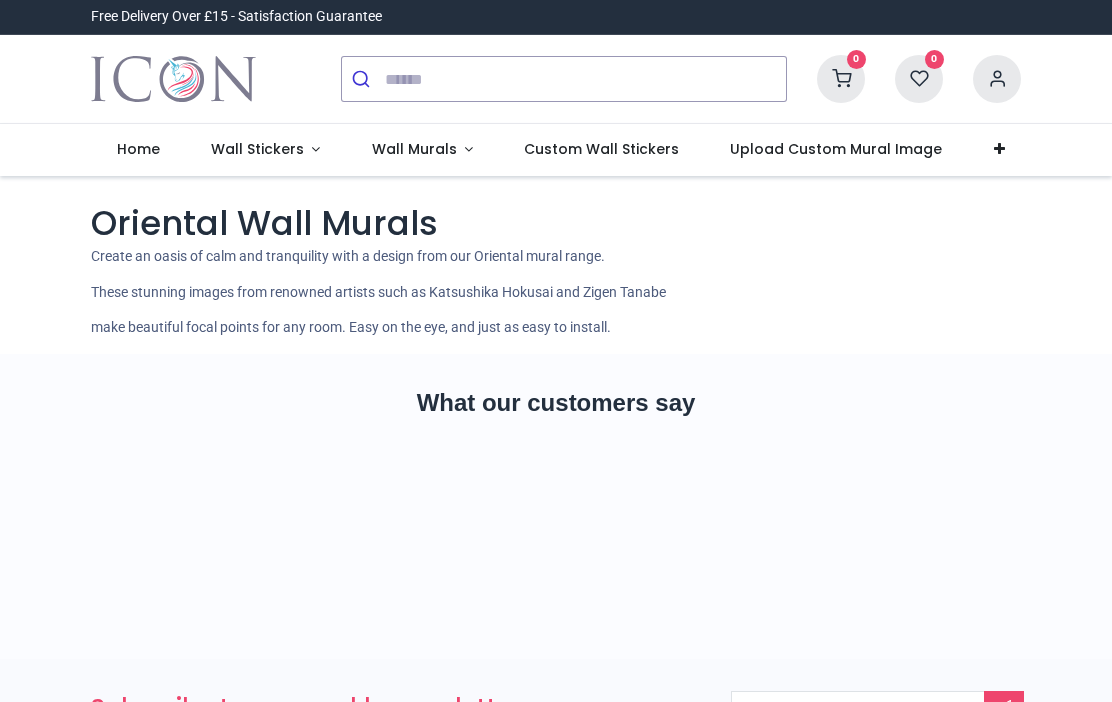 scroll, scrollTop: 0, scrollLeft: 0, axis: both 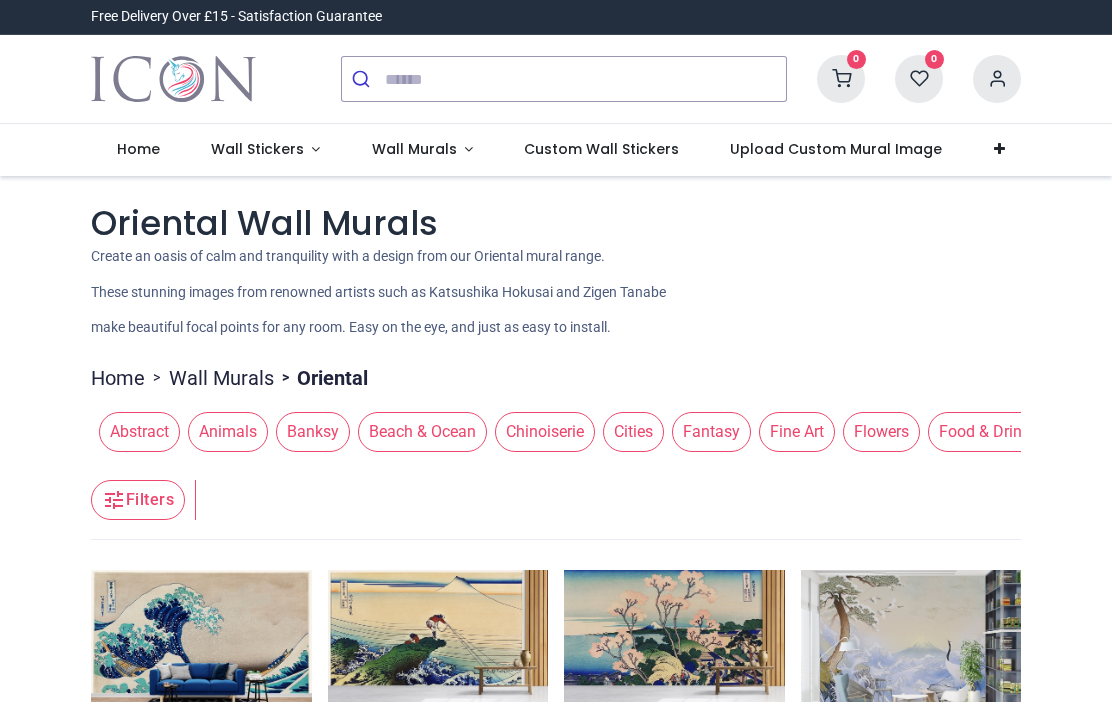 click on "Fantasy" at bounding box center (711, 432) 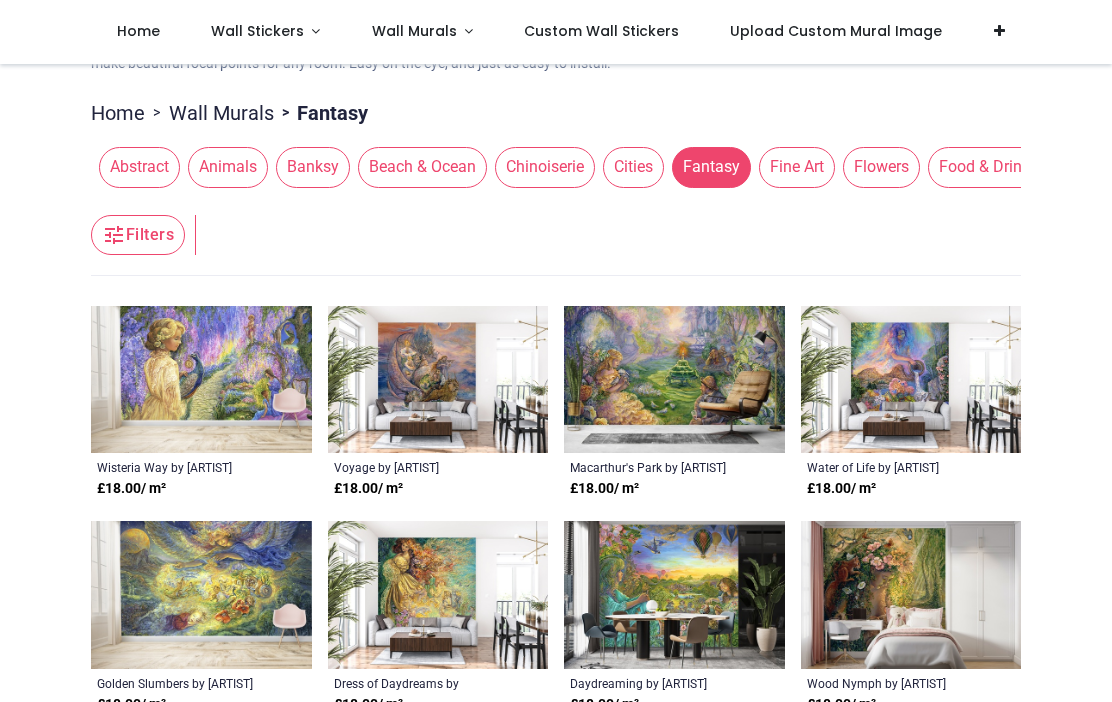 scroll, scrollTop: 155, scrollLeft: 0, axis: vertical 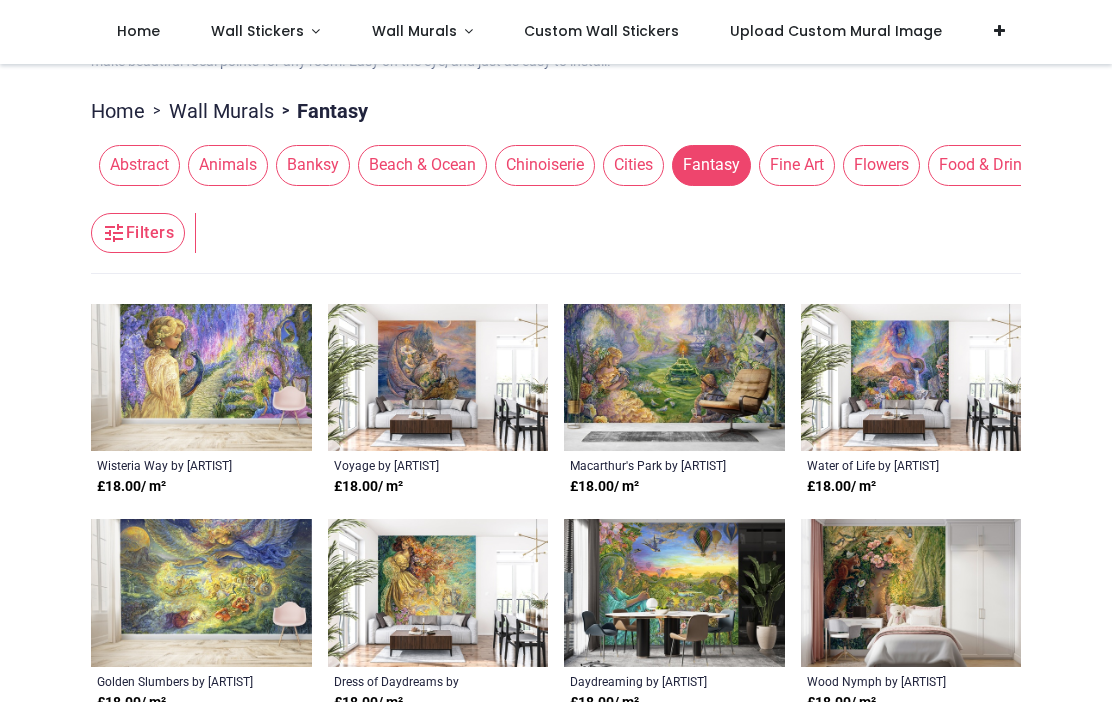 click on "Flowers" at bounding box center [881, 165] 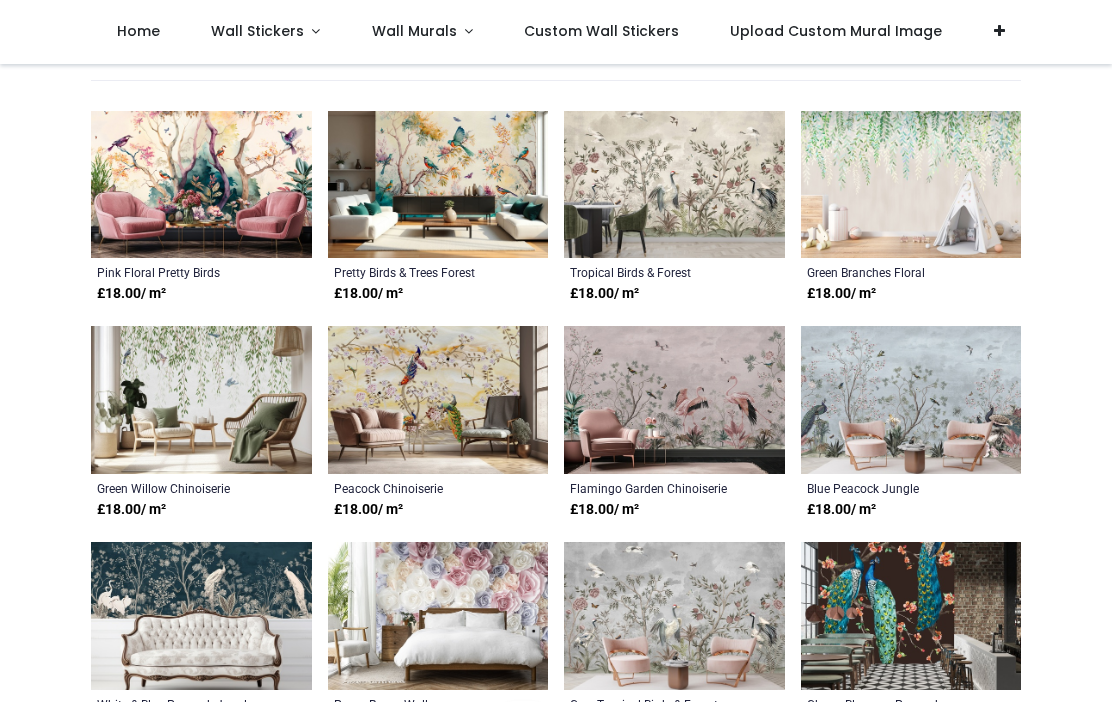 scroll, scrollTop: 353, scrollLeft: 0, axis: vertical 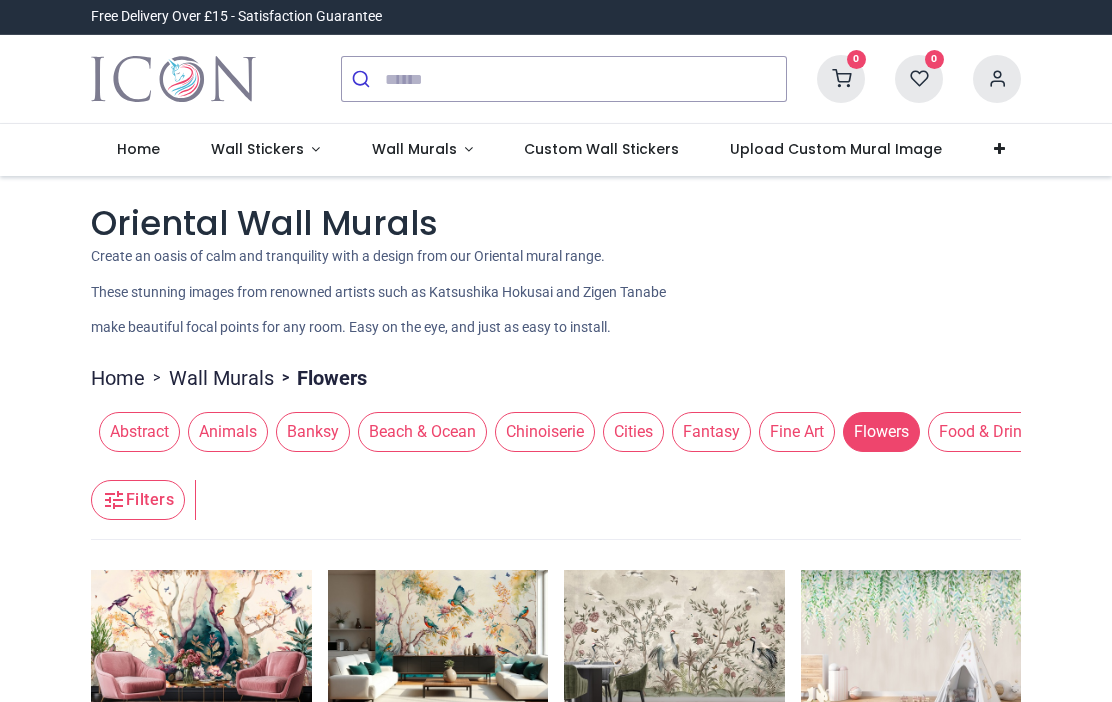 click on "Abstract" at bounding box center (139, 432) 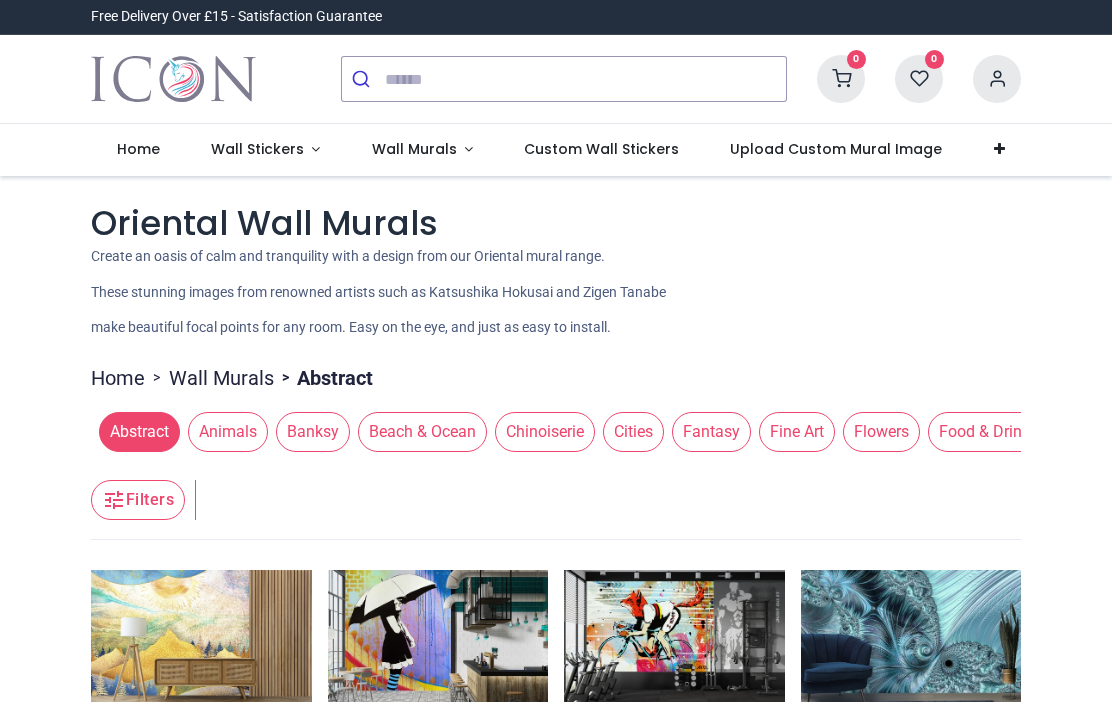 scroll, scrollTop: 2, scrollLeft: 0, axis: vertical 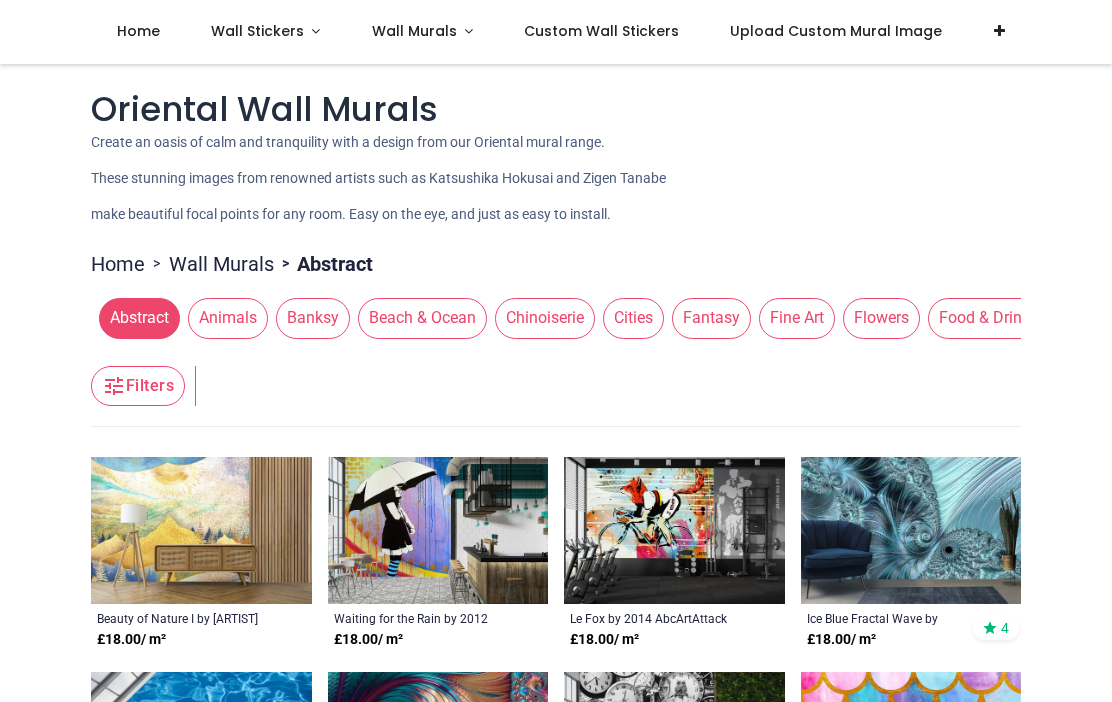 click on "Chinoiserie" at bounding box center [545, 318] 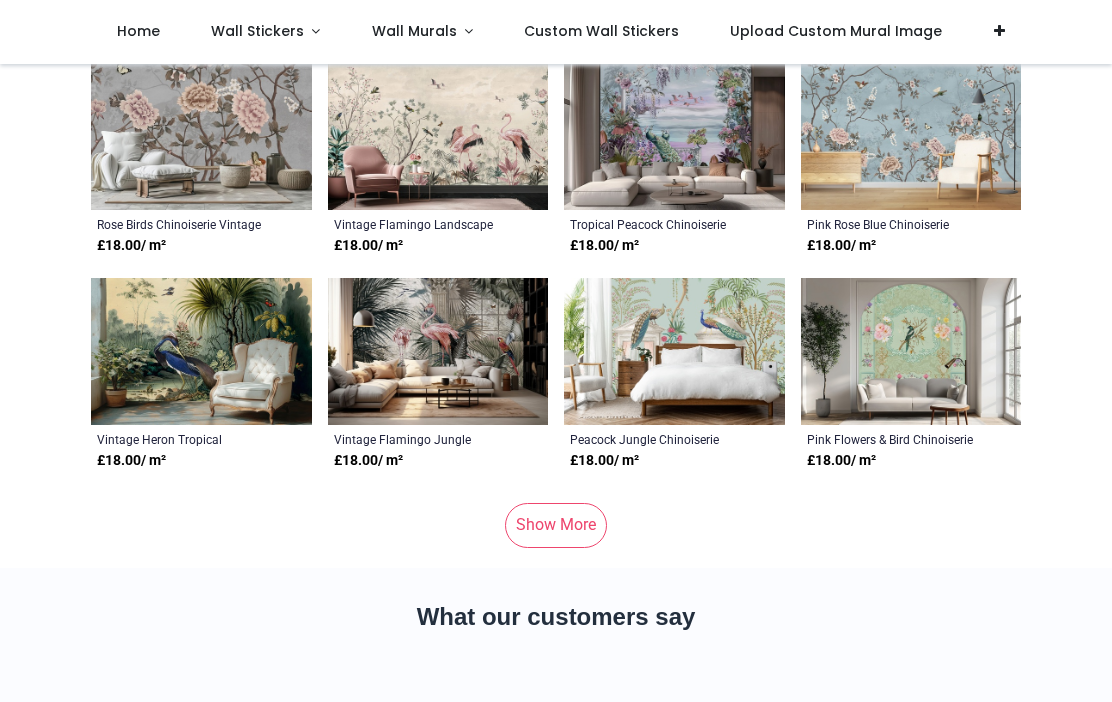 scroll, scrollTop: 1474, scrollLeft: 0, axis: vertical 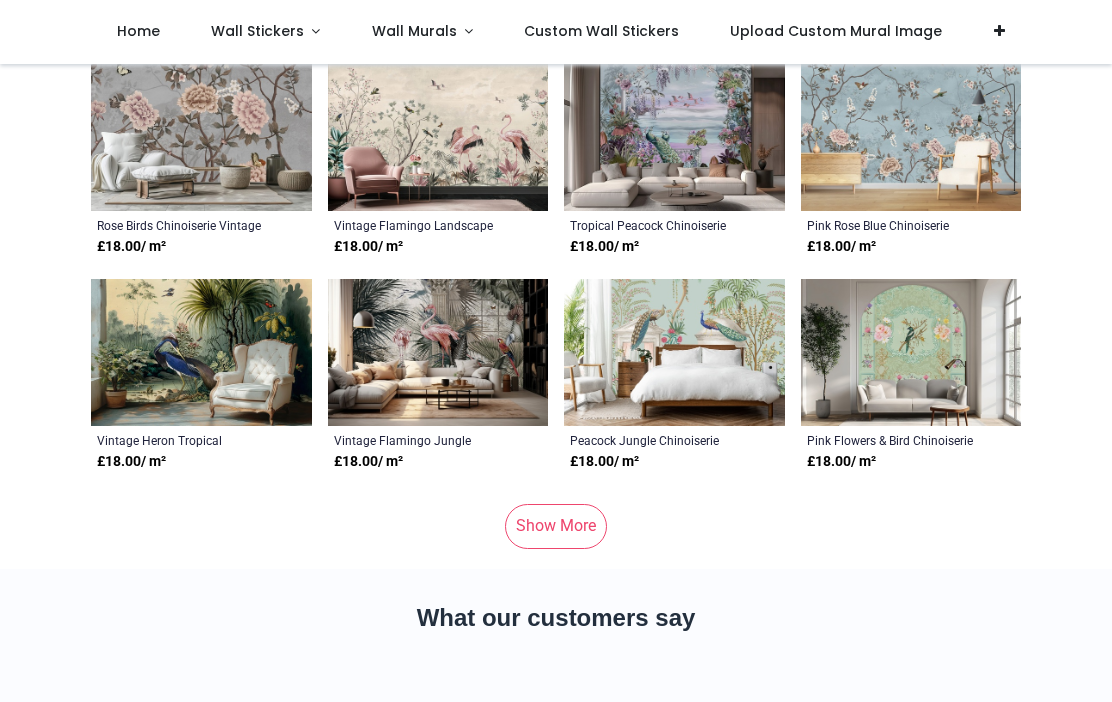 click on "Show More" at bounding box center (556, 526) 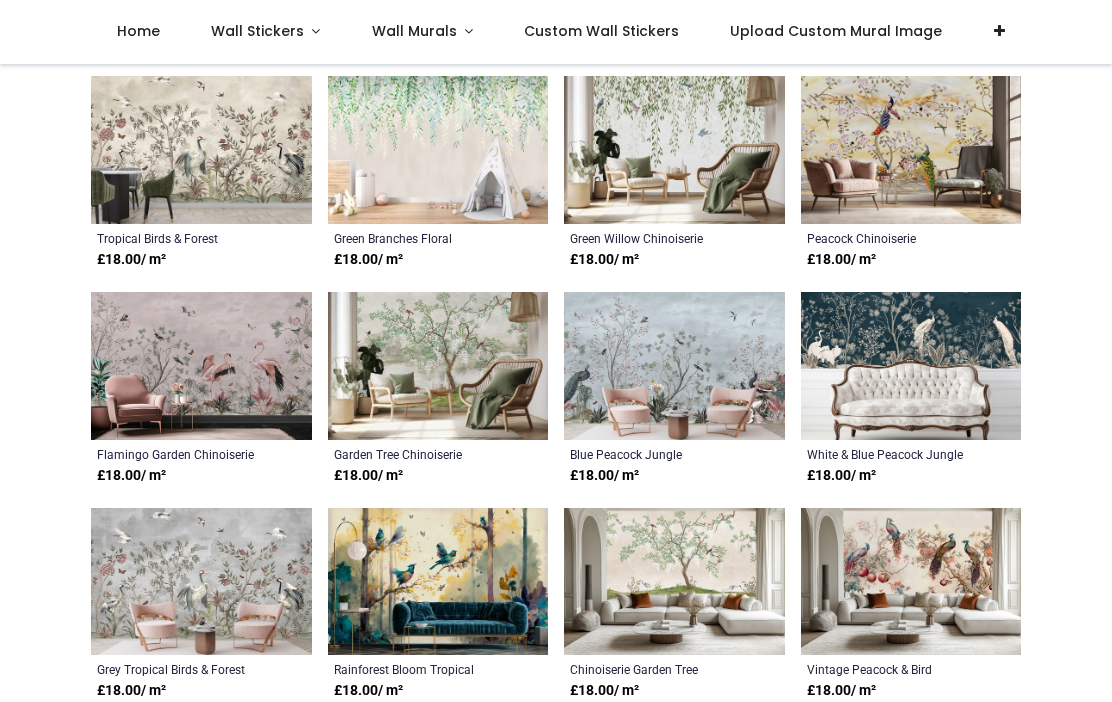 scroll, scrollTop: 477, scrollLeft: 0, axis: vertical 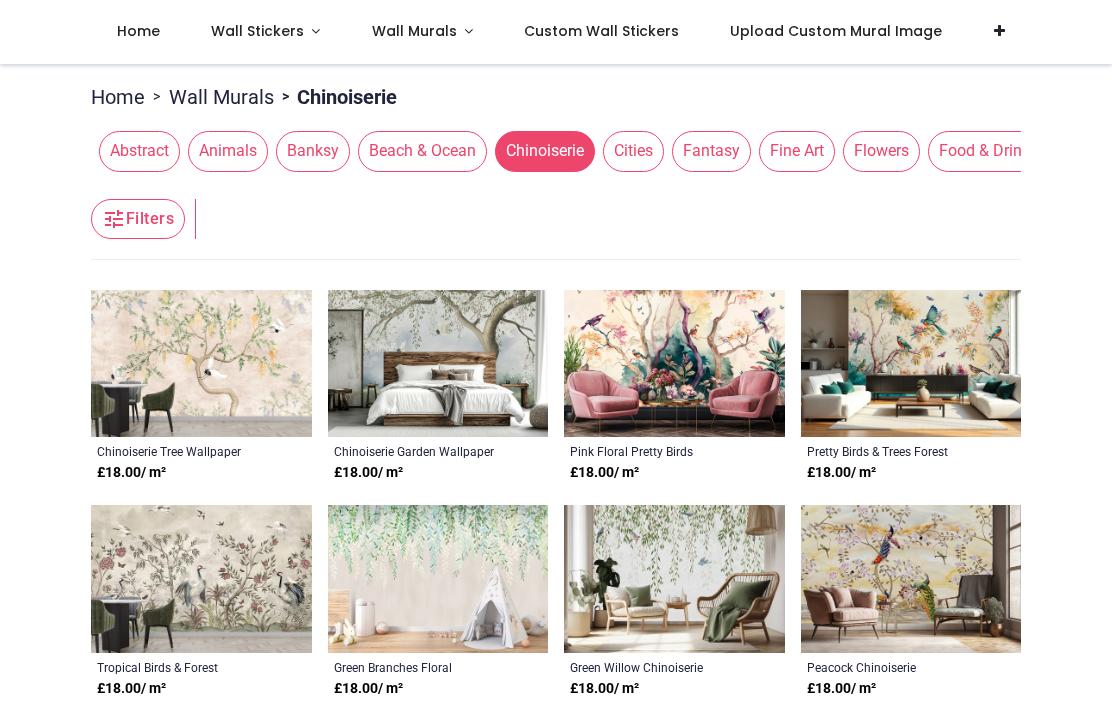 click at bounding box center [438, 364] 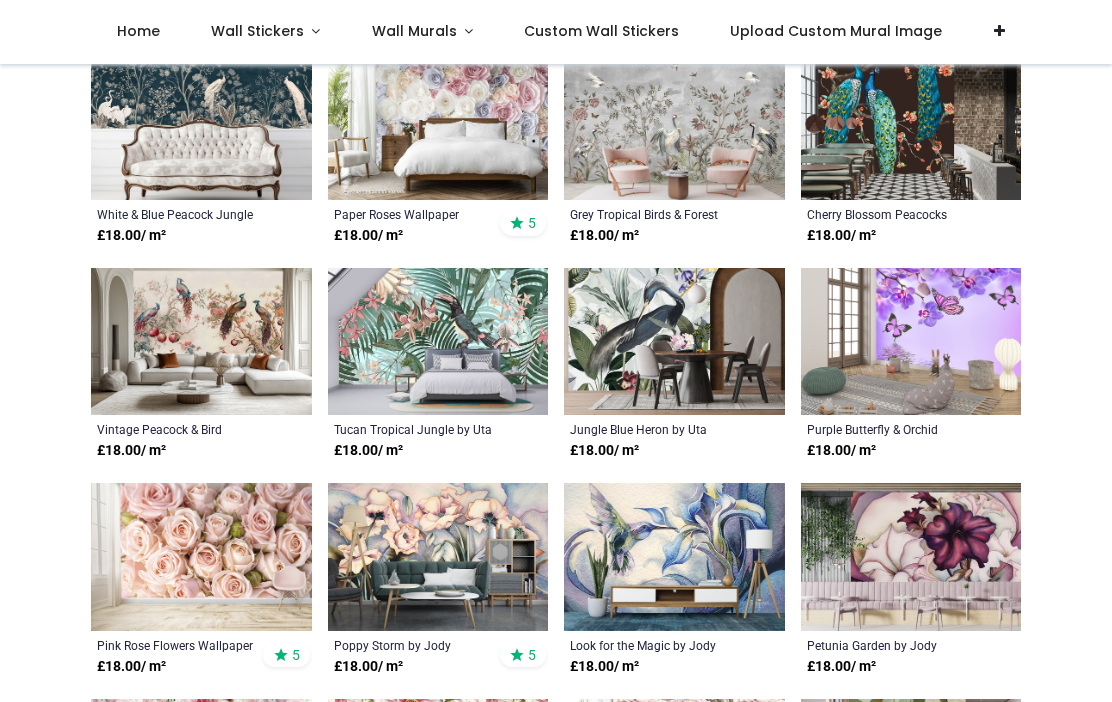 scroll, scrollTop: 843, scrollLeft: 0, axis: vertical 